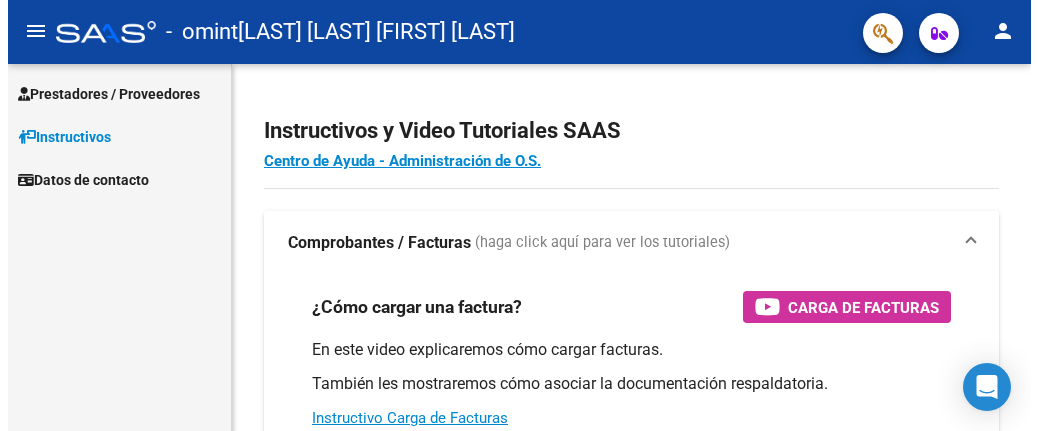 scroll, scrollTop: 0, scrollLeft: 0, axis: both 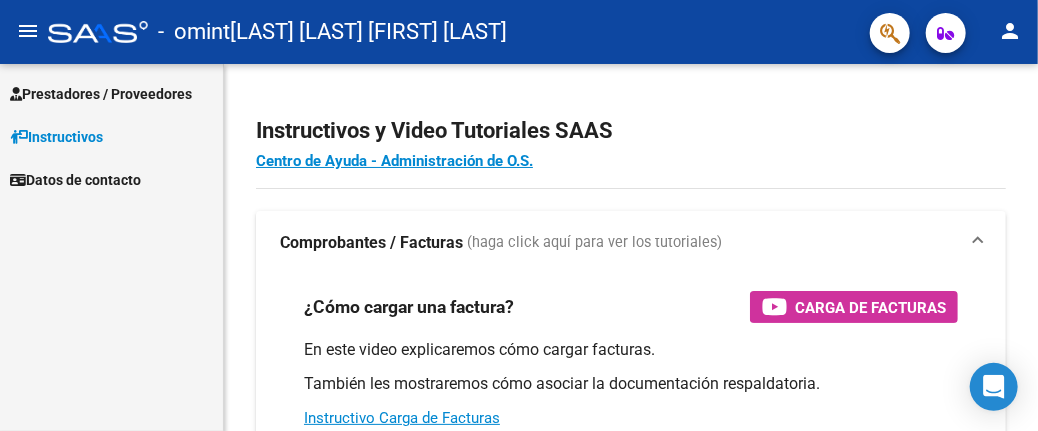 click on "Prestadores / Proveedores" at bounding box center (101, 94) 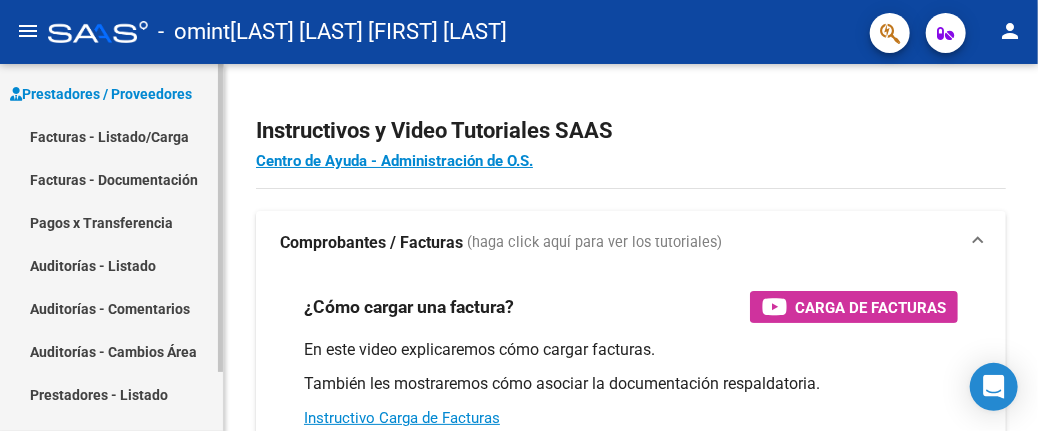 click on "Facturas - Listado/Carga" at bounding box center [111, 136] 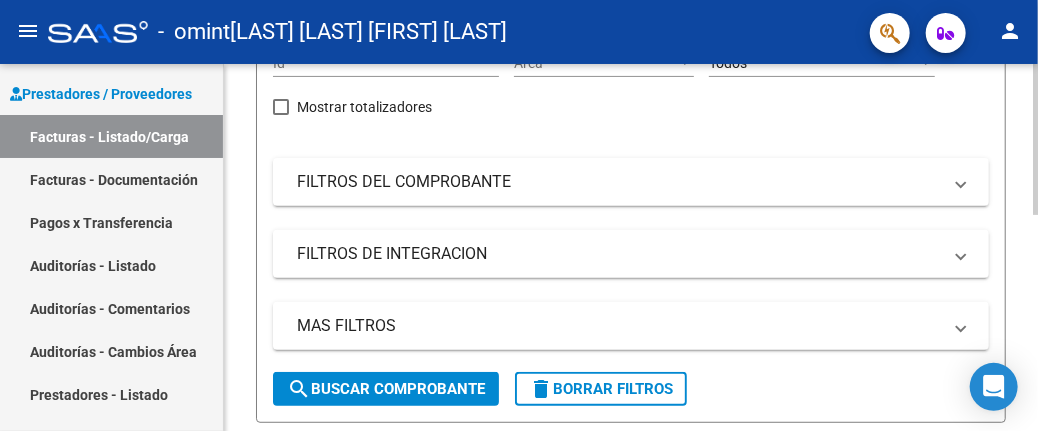 scroll, scrollTop: 0, scrollLeft: 0, axis: both 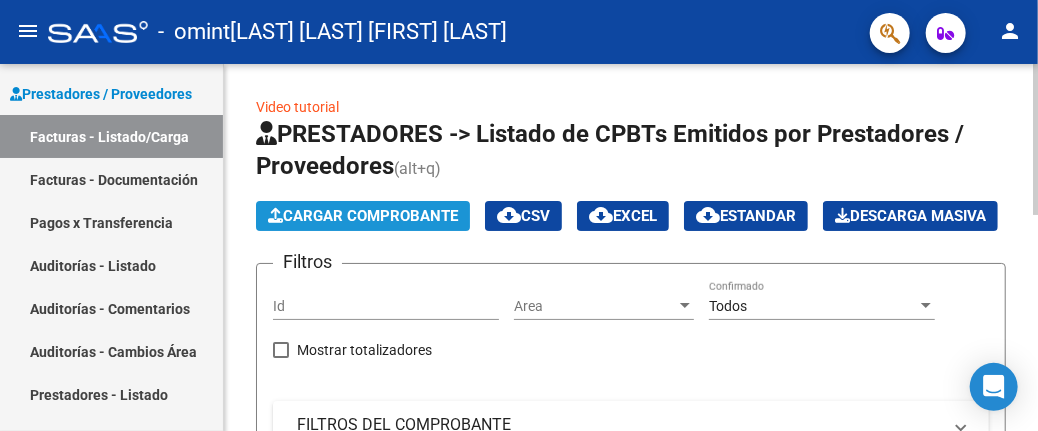 click on "Cargar Comprobante" 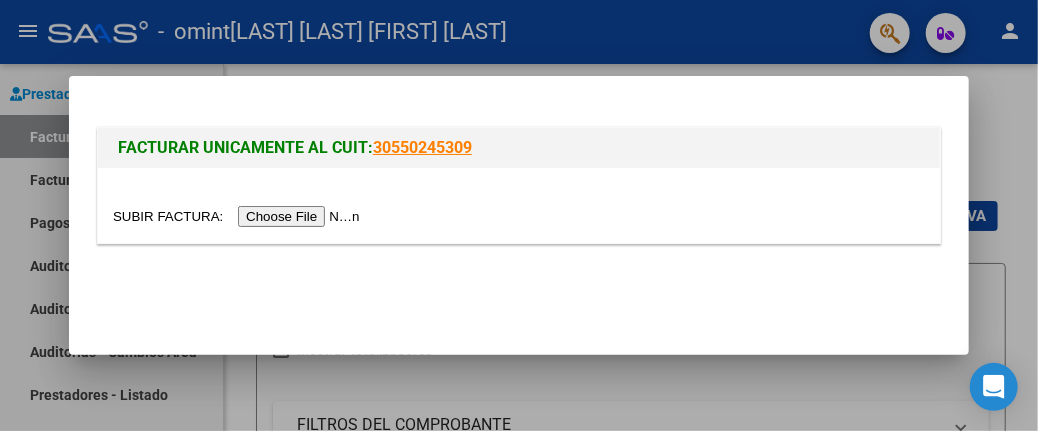 click at bounding box center (239, 216) 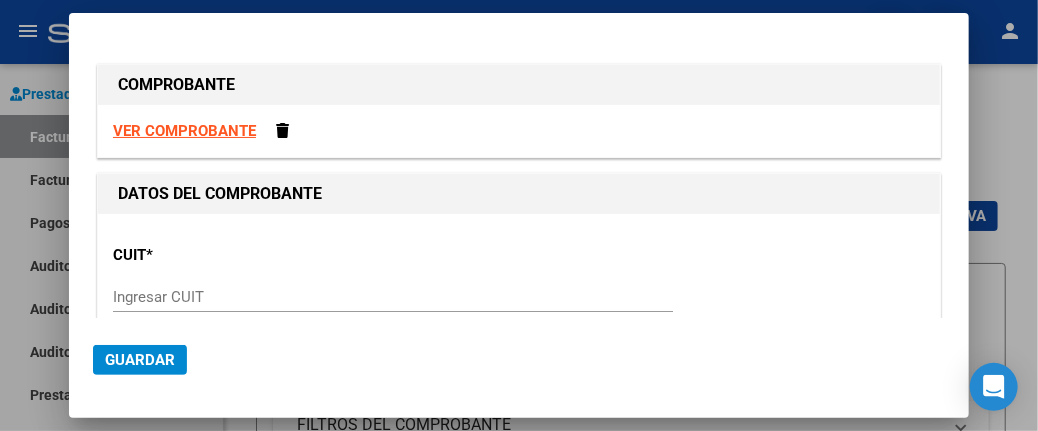 click on "Ingresar CUIT" at bounding box center (393, 297) 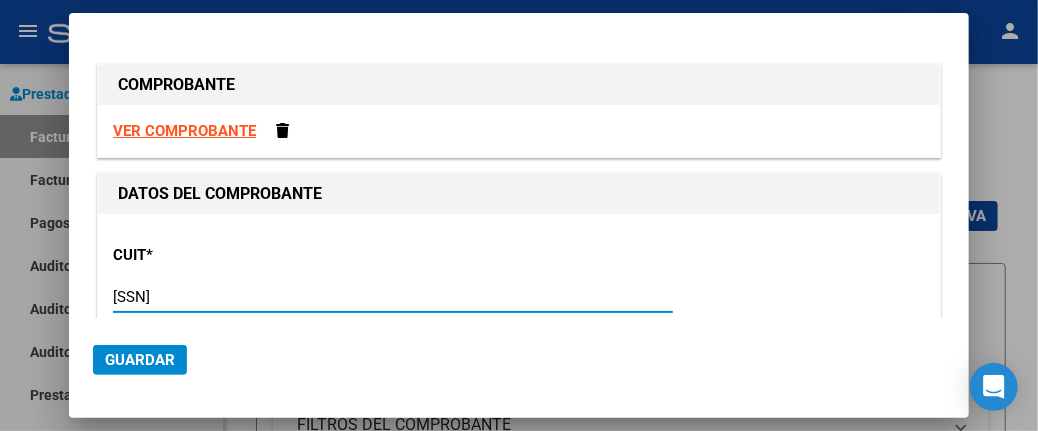 type on "[SSN]" 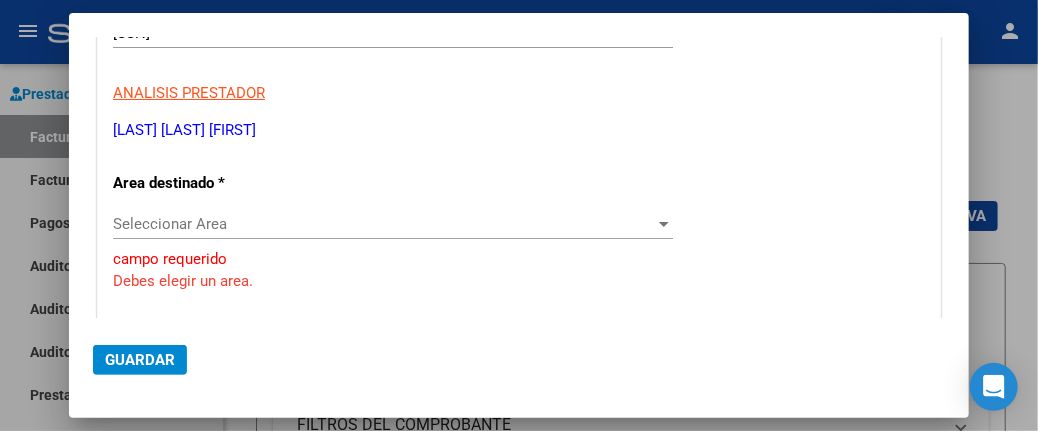 scroll, scrollTop: 300, scrollLeft: 0, axis: vertical 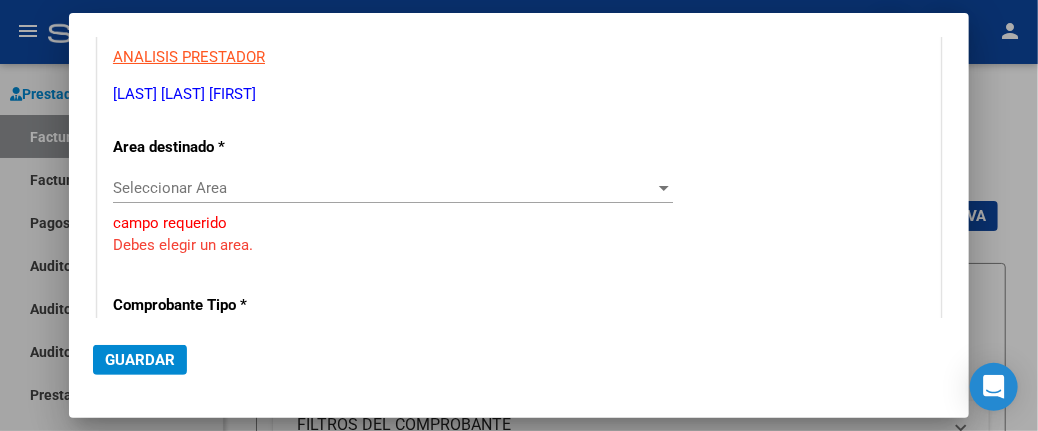 click at bounding box center [664, 188] 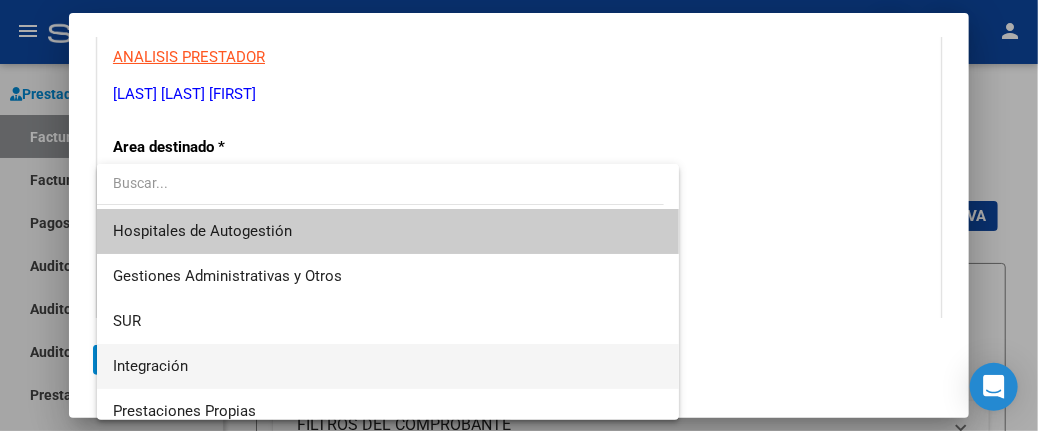 click on "Integración" at bounding box center [388, 366] 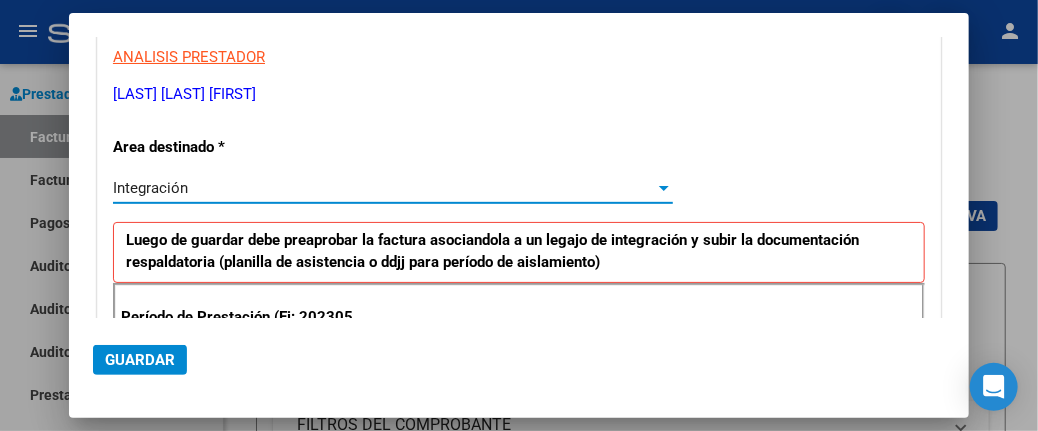 scroll, scrollTop: 400, scrollLeft: 0, axis: vertical 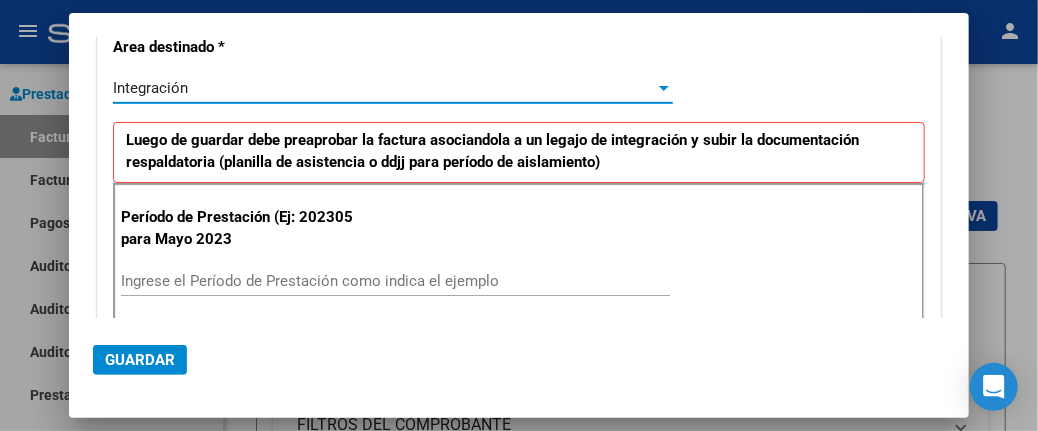 click on "Ingrese el Período de Prestación como indica el ejemplo" at bounding box center [395, 281] 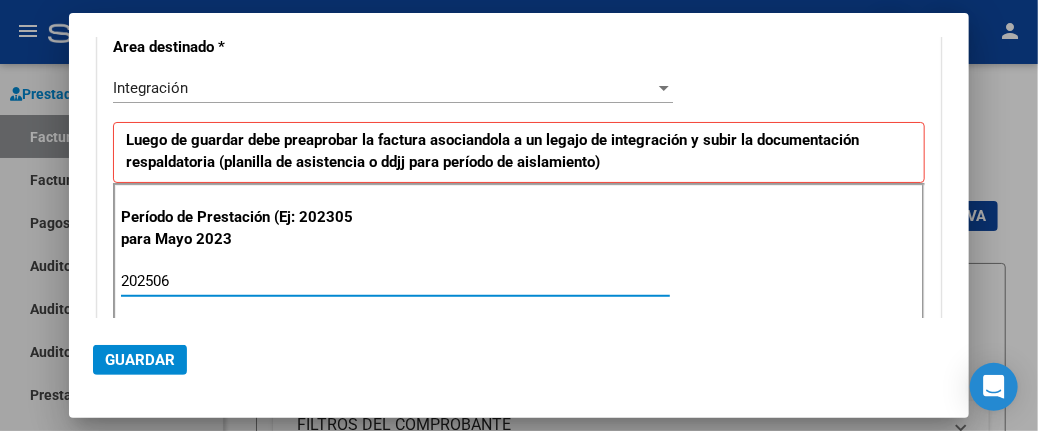 type on "202506" 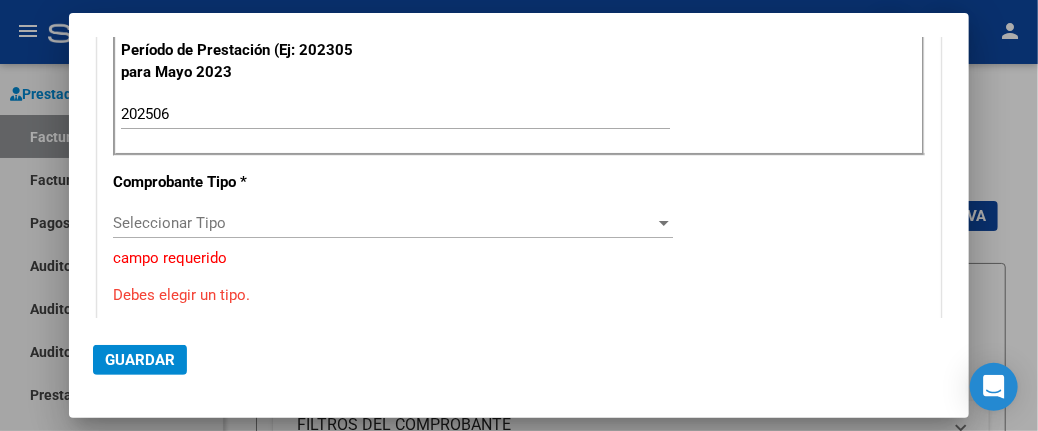 scroll, scrollTop: 600, scrollLeft: 0, axis: vertical 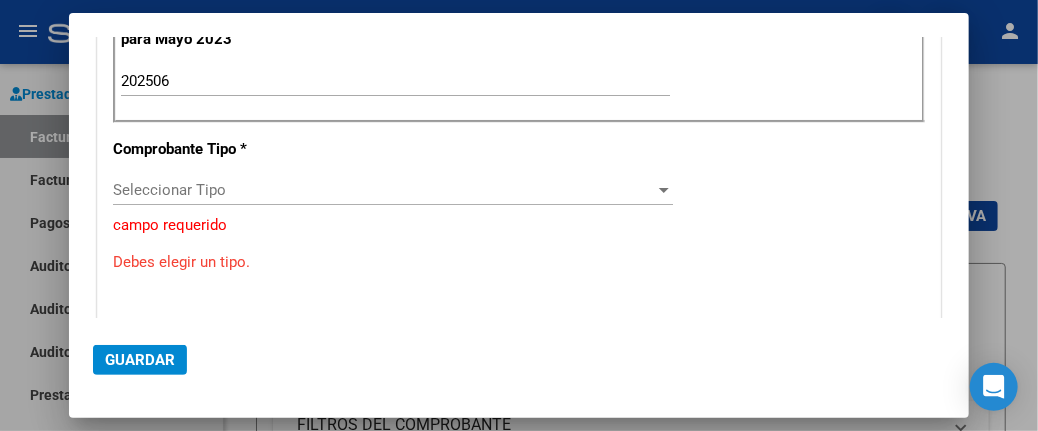 click on "Seleccionar Tipo" at bounding box center (384, 190) 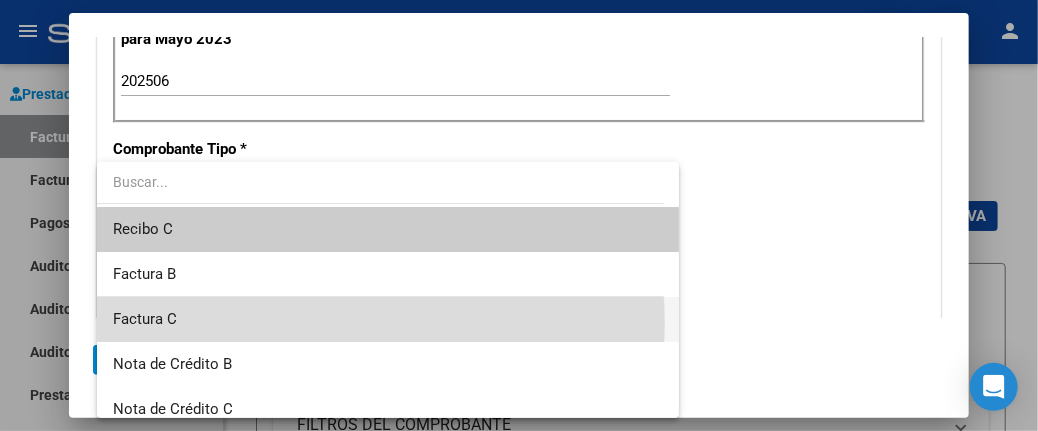click on "Factura C" at bounding box center (388, 319) 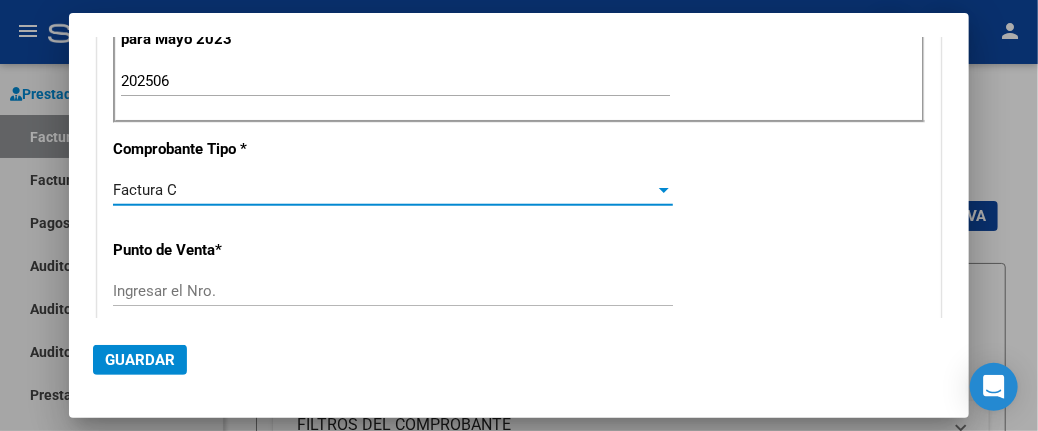 scroll, scrollTop: 700, scrollLeft: 0, axis: vertical 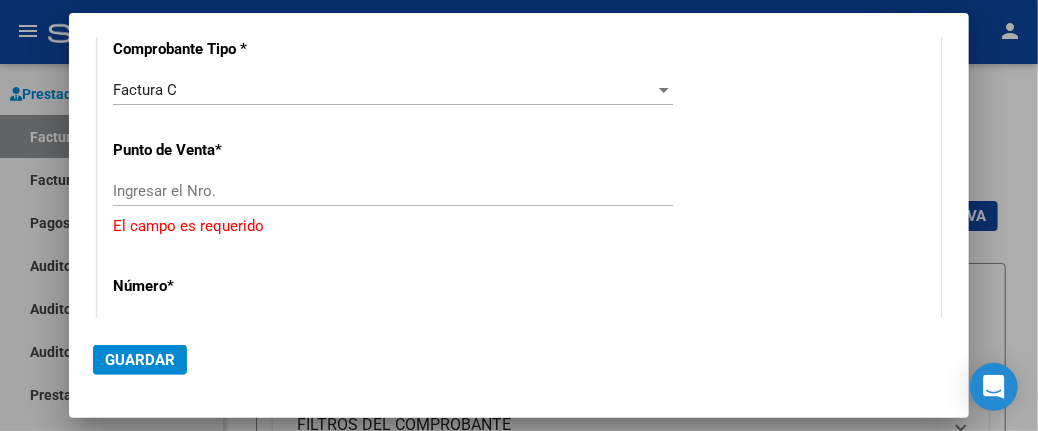 drag, startPoint x: 141, startPoint y: 196, endPoint x: 112, endPoint y: 186, distance: 30.675724 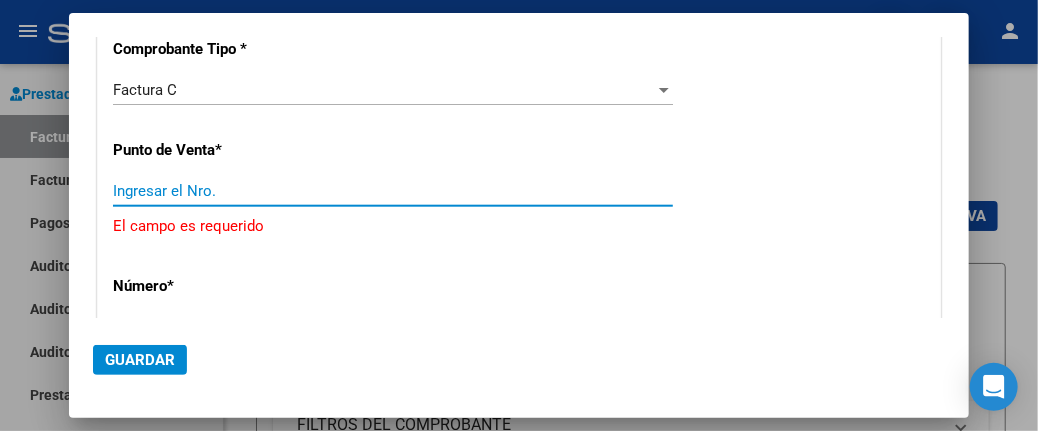 paste on "00002" 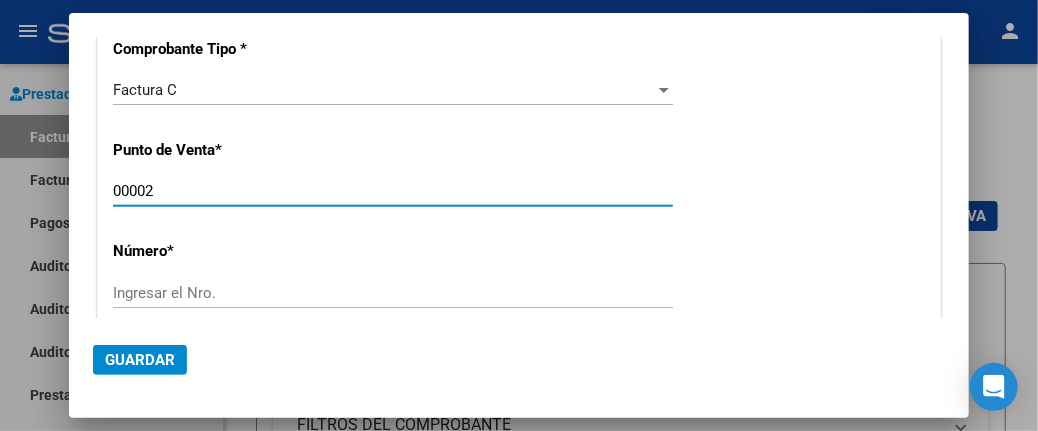 type on "00002" 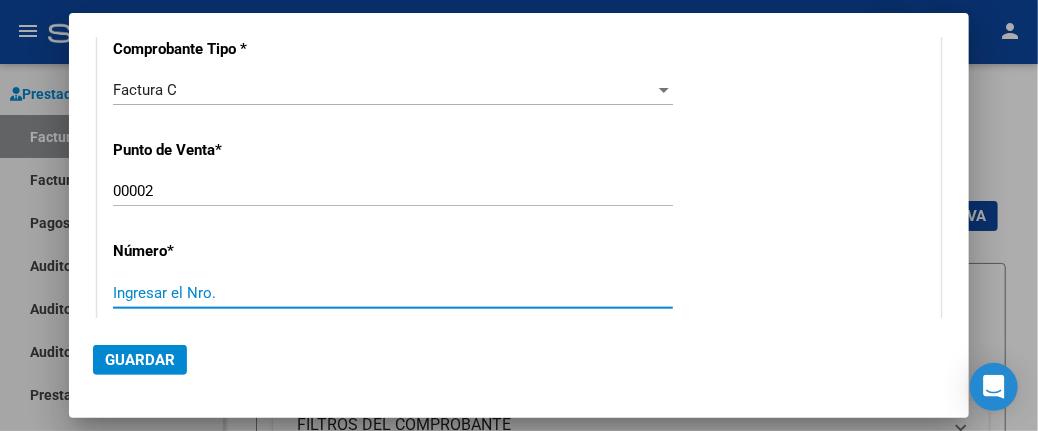 paste on "00000948" 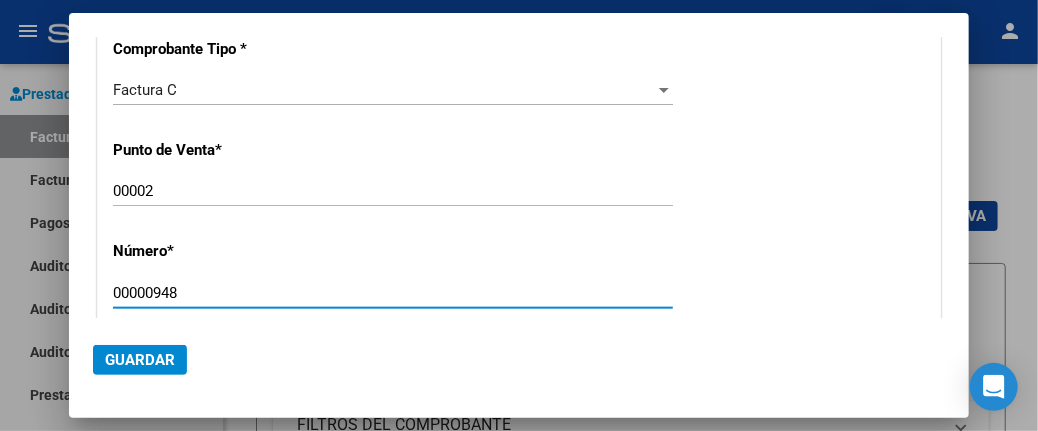 scroll, scrollTop: 800, scrollLeft: 0, axis: vertical 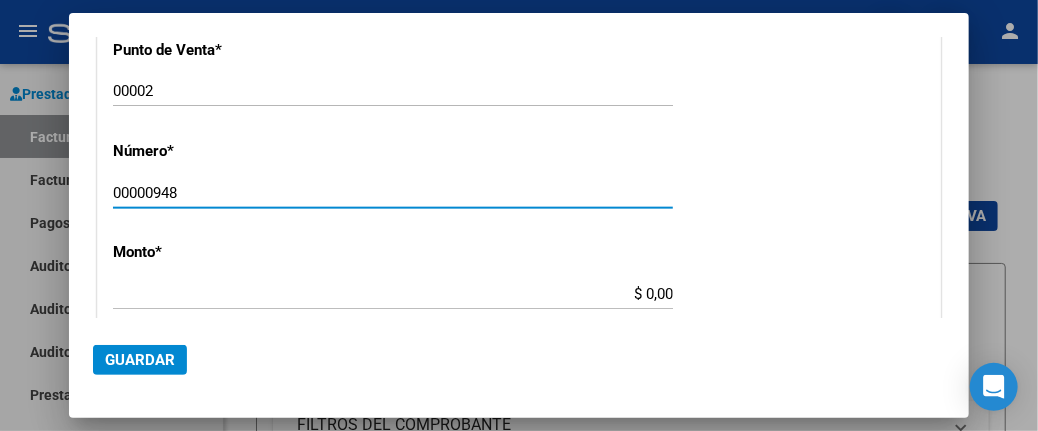 type on "00000948" 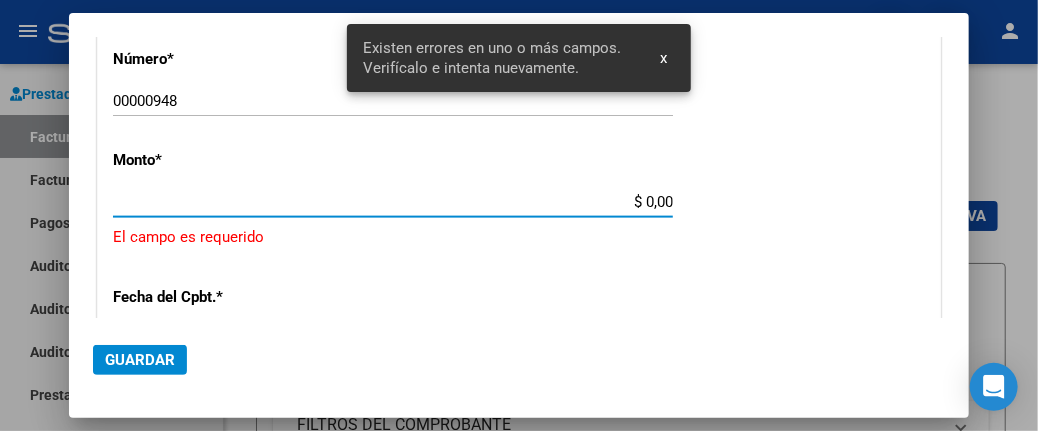 scroll, scrollTop: 908, scrollLeft: 0, axis: vertical 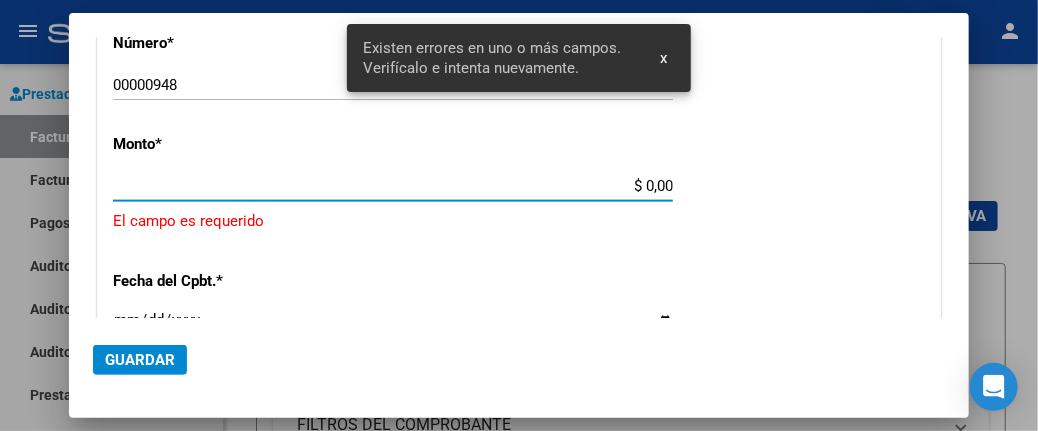 paste on "98964,88" 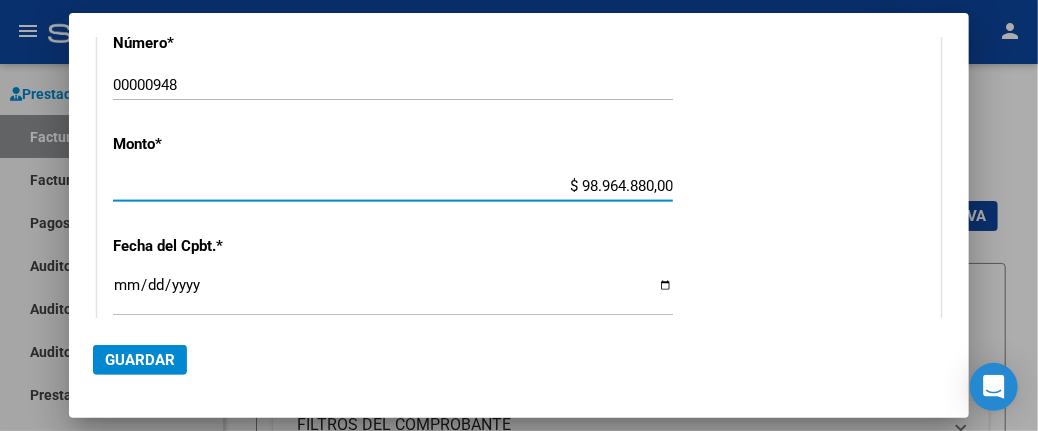 type on "$ 98.964.880,00" 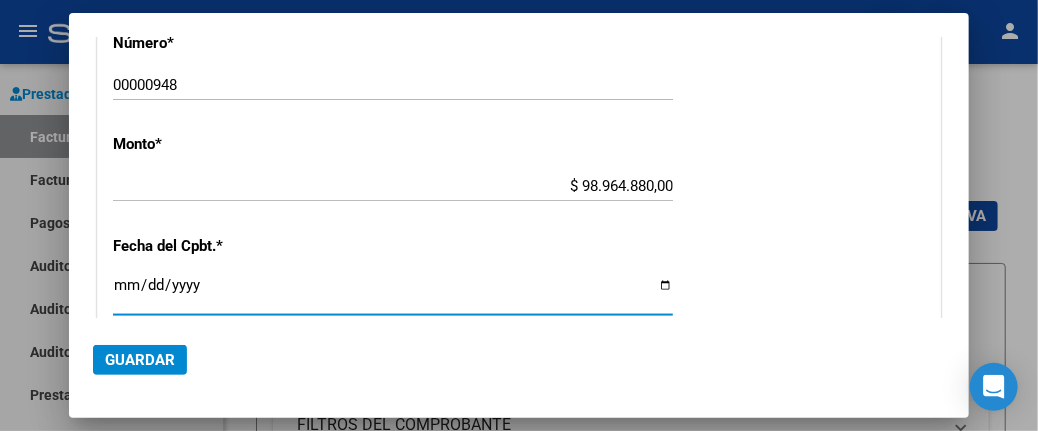 click on "Ingresar la fecha" at bounding box center (393, 293) 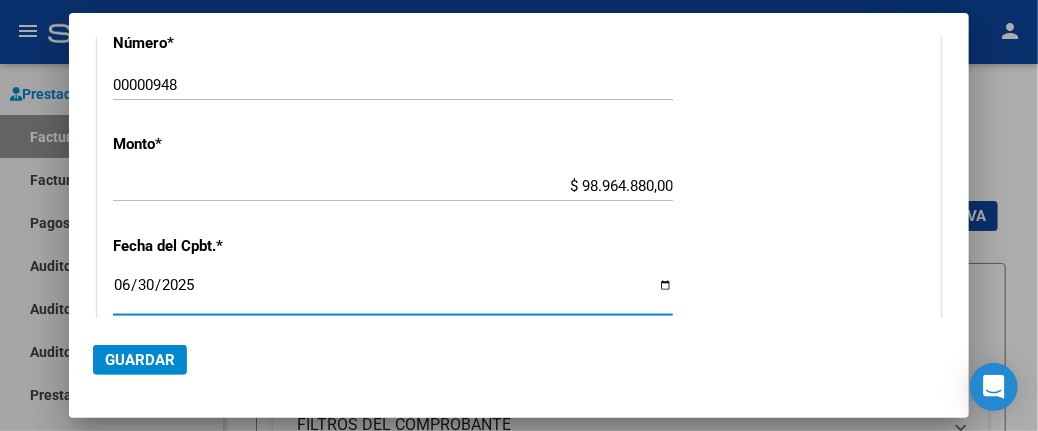 type on "2025-06-30" 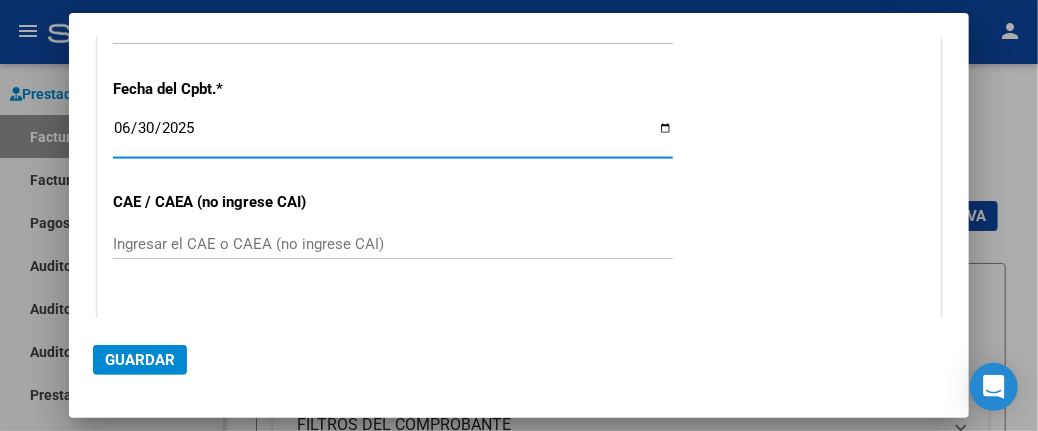 scroll, scrollTop: 1108, scrollLeft: 0, axis: vertical 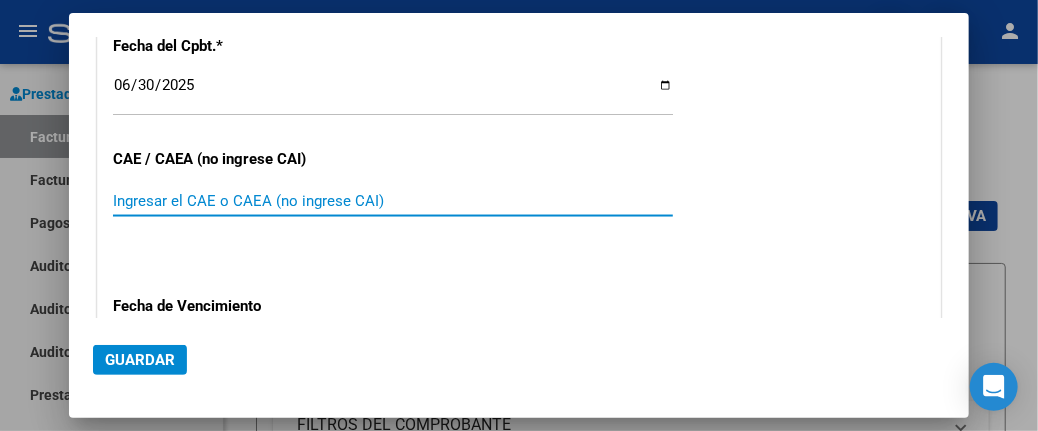 paste on "[CREDIT_CARD]" 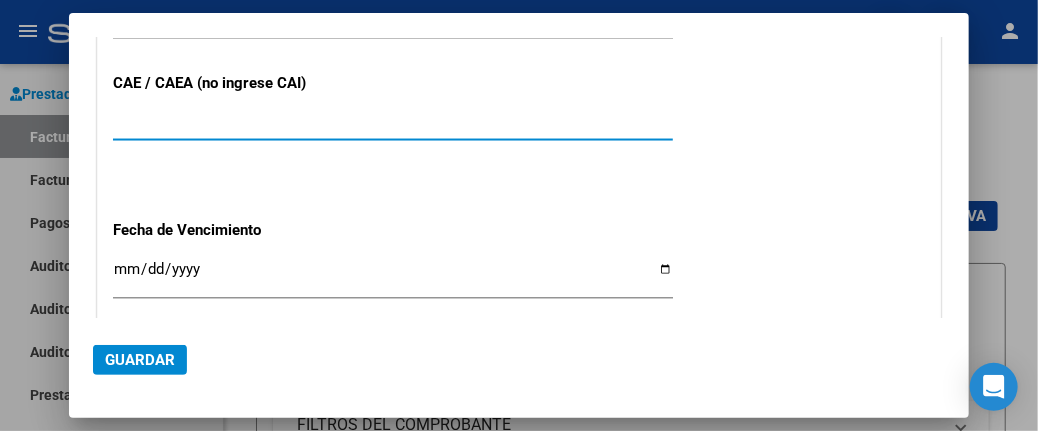 scroll, scrollTop: 1208, scrollLeft: 0, axis: vertical 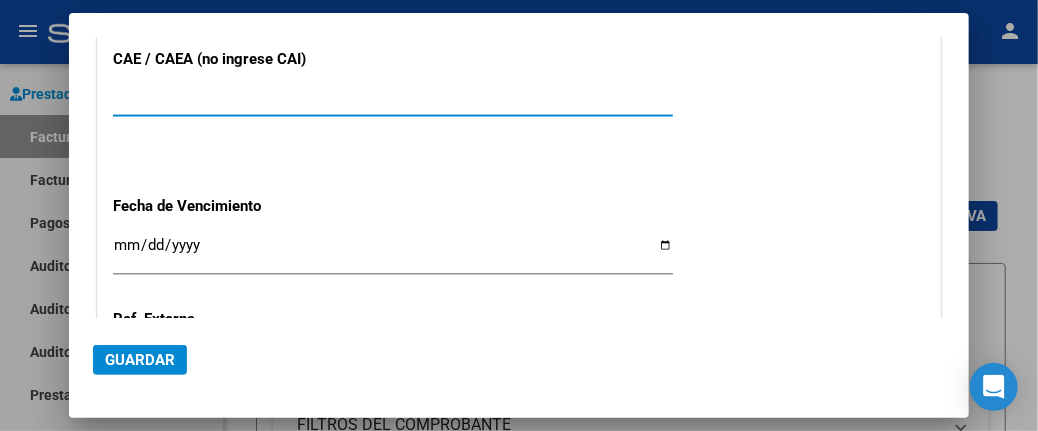 type on "[CREDIT_CARD]" 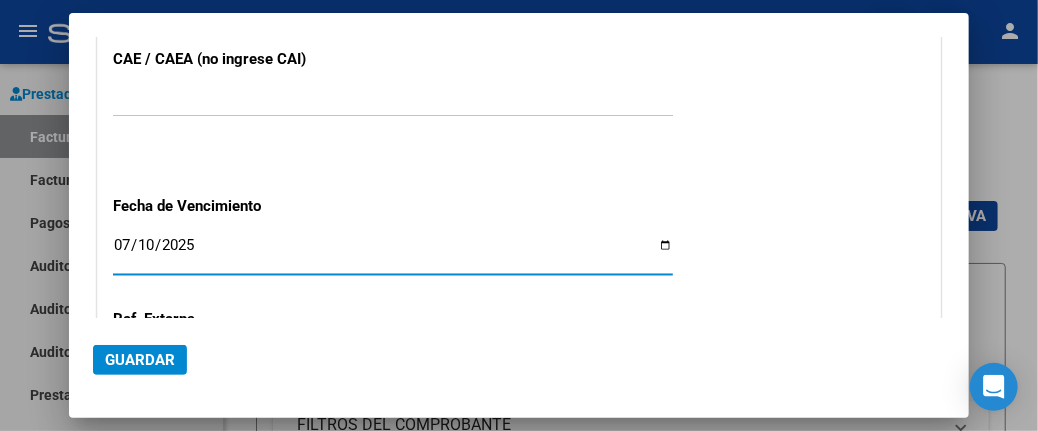 type on "2025-07-10" 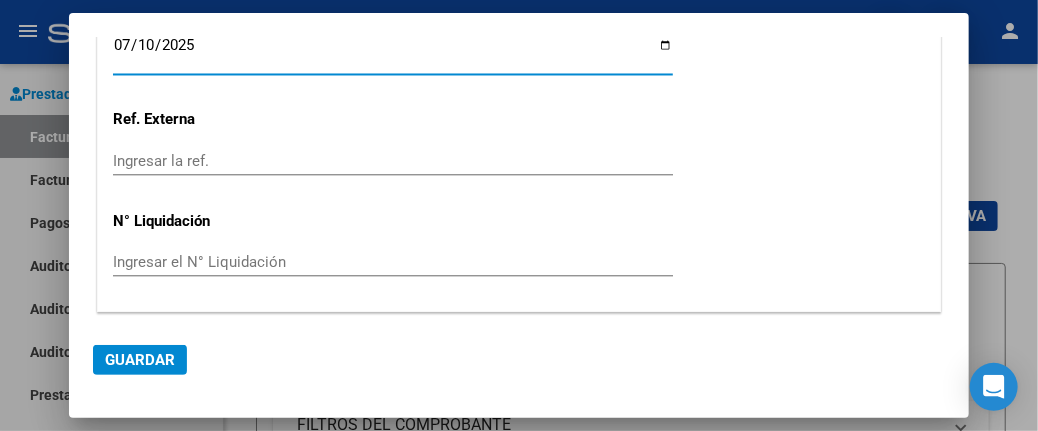 scroll, scrollTop: 1460, scrollLeft: 0, axis: vertical 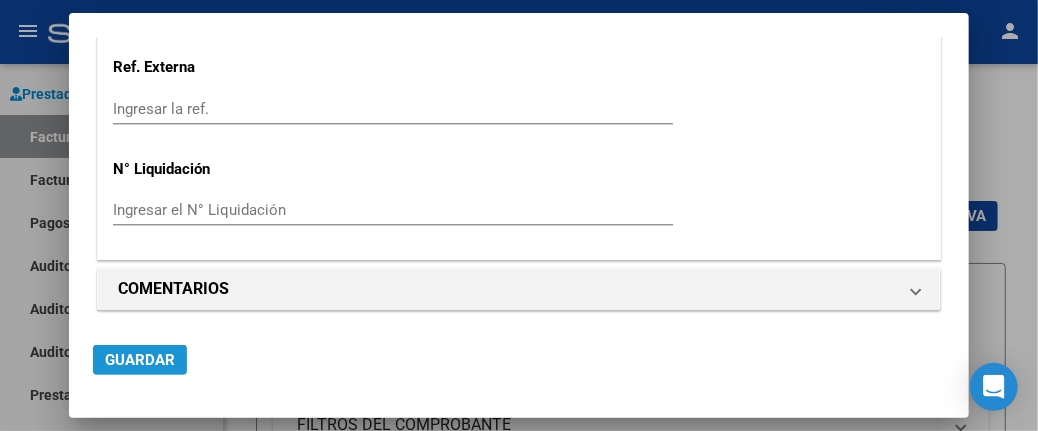 click on "Guardar" 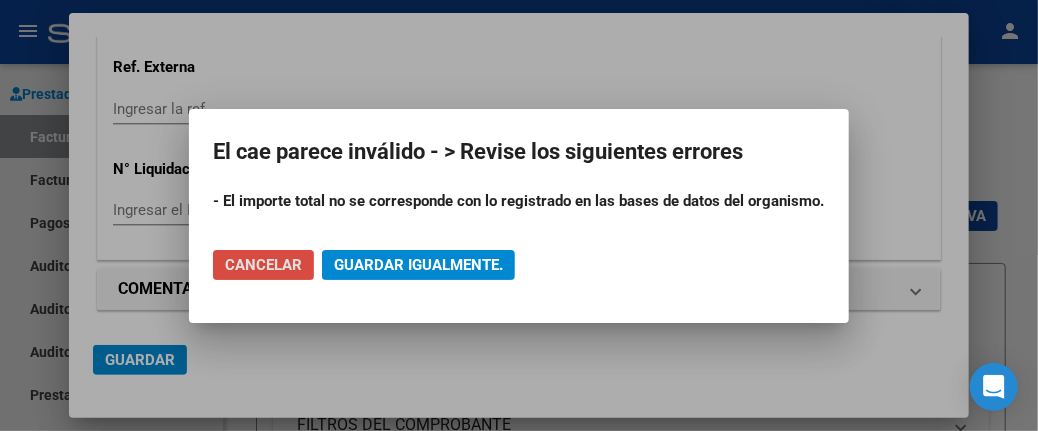click on "Cancelar" 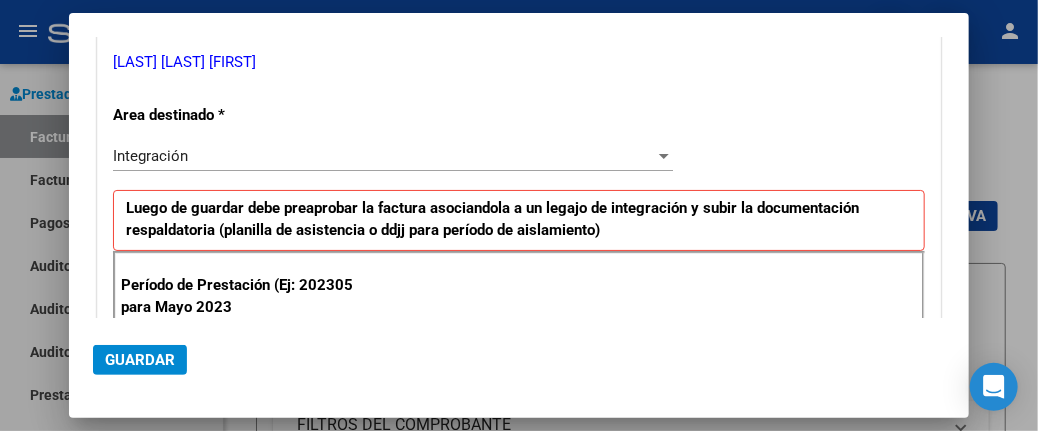 scroll, scrollTop: 0, scrollLeft: 0, axis: both 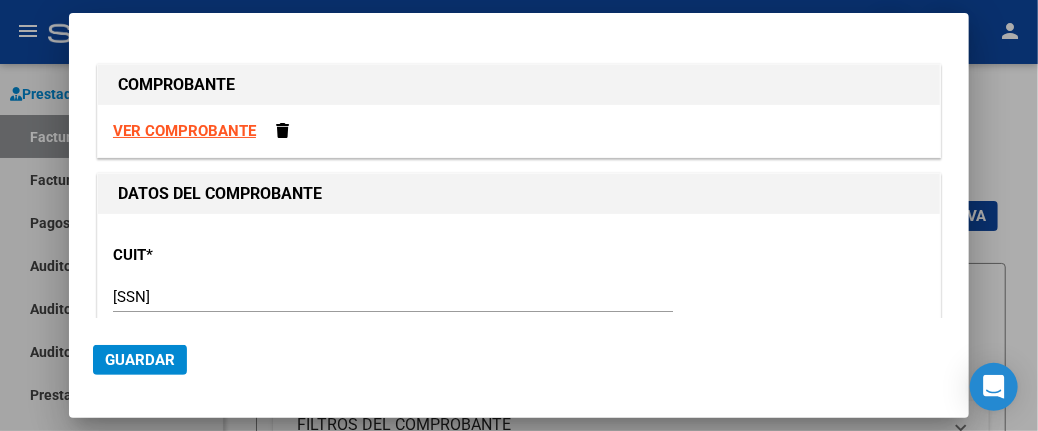 click at bounding box center [519, 215] 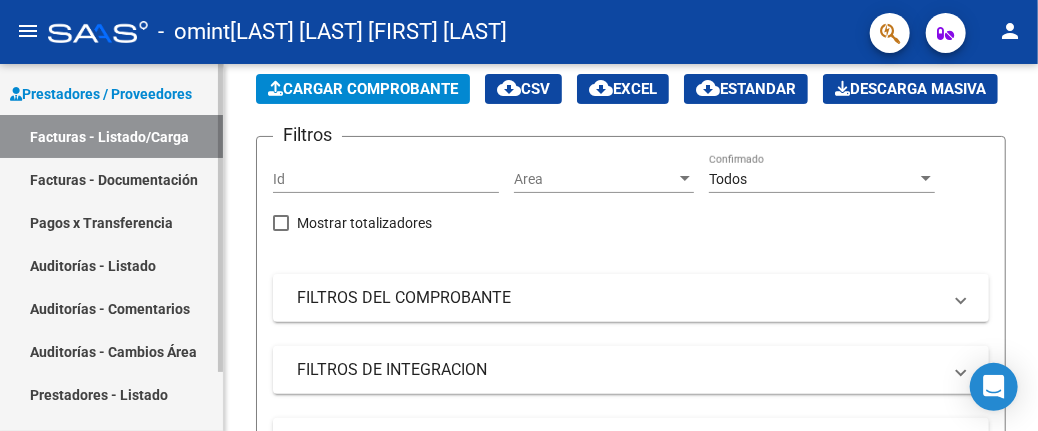 scroll, scrollTop: 122, scrollLeft: 0, axis: vertical 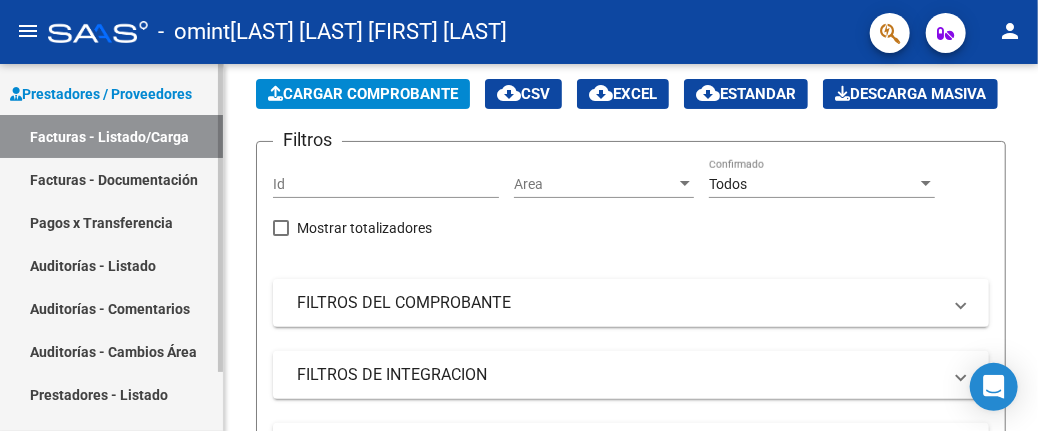 click on "Facturas - Listado/Carga" at bounding box center [111, 136] 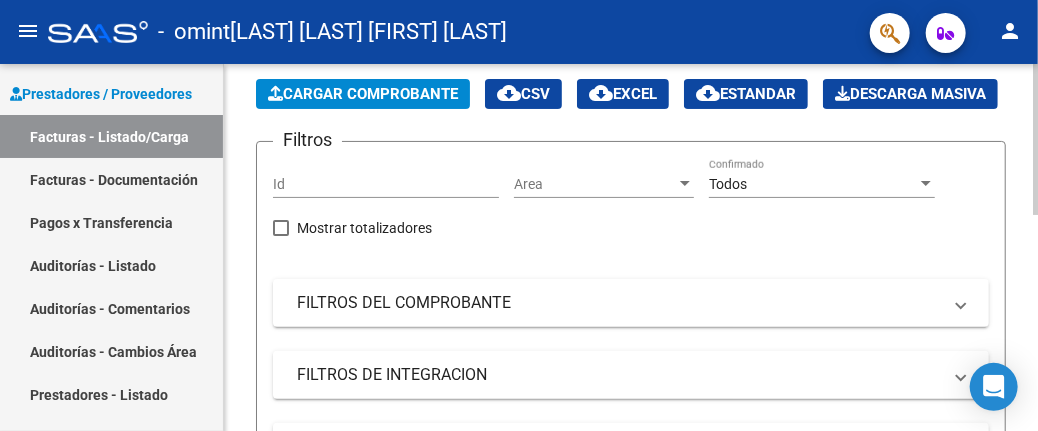 click on "Cargar Comprobante" 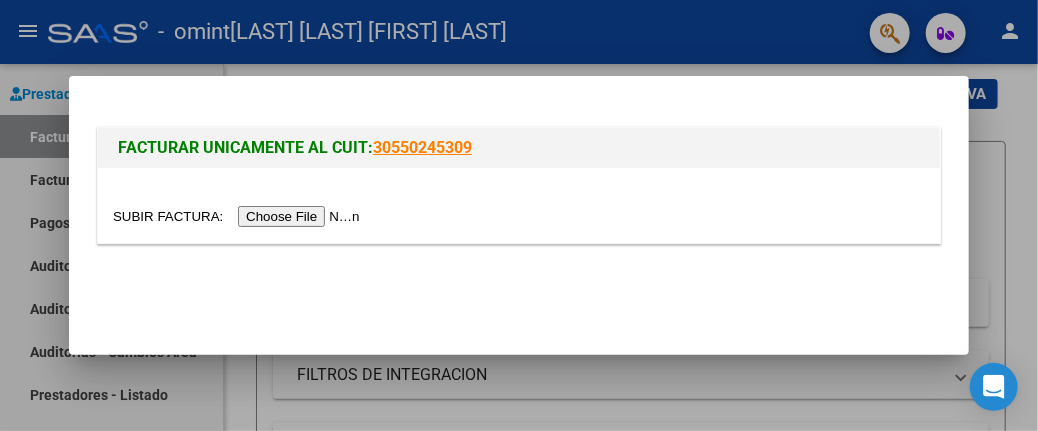 click at bounding box center (239, 216) 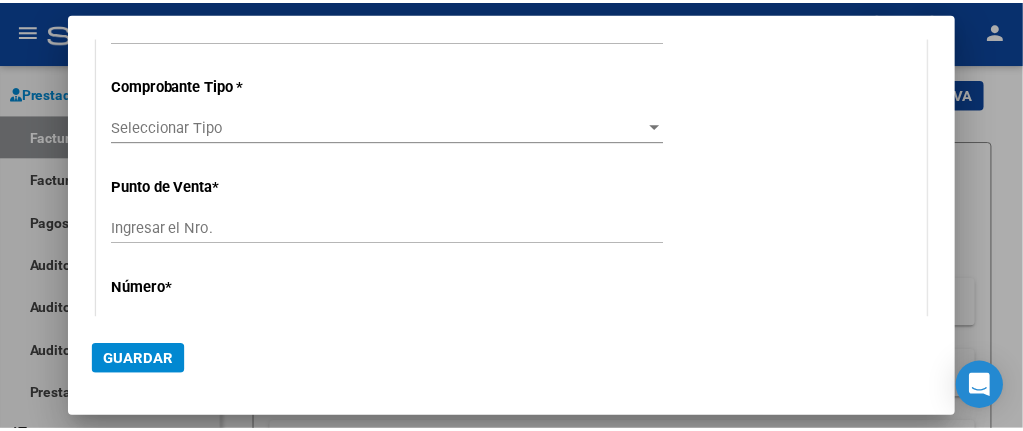 scroll, scrollTop: 0, scrollLeft: 0, axis: both 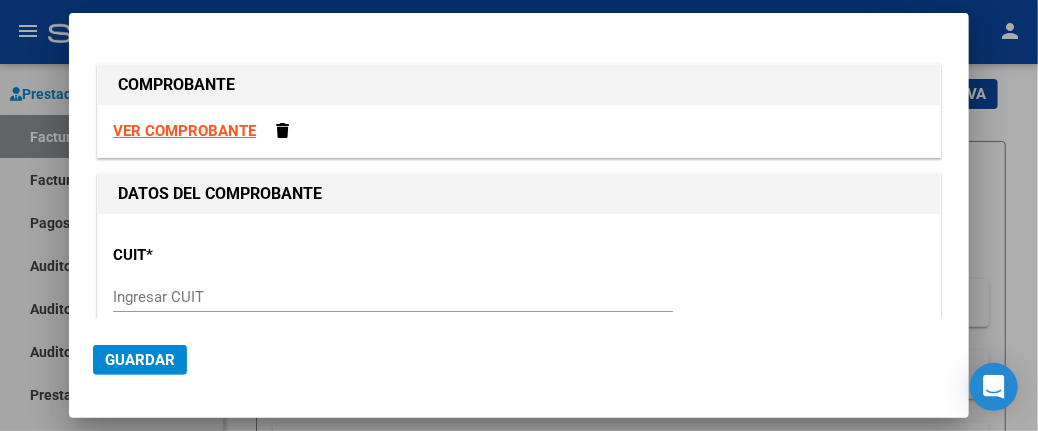 click at bounding box center [519, 215] 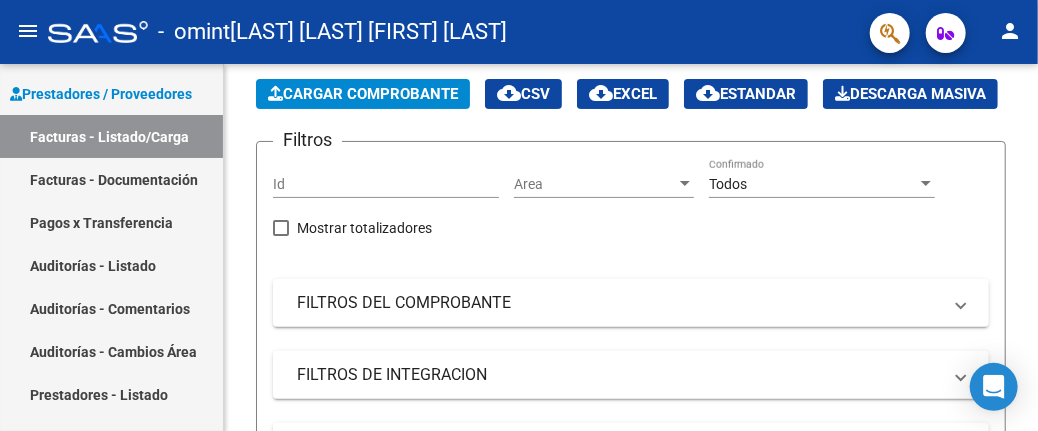 click on "person" 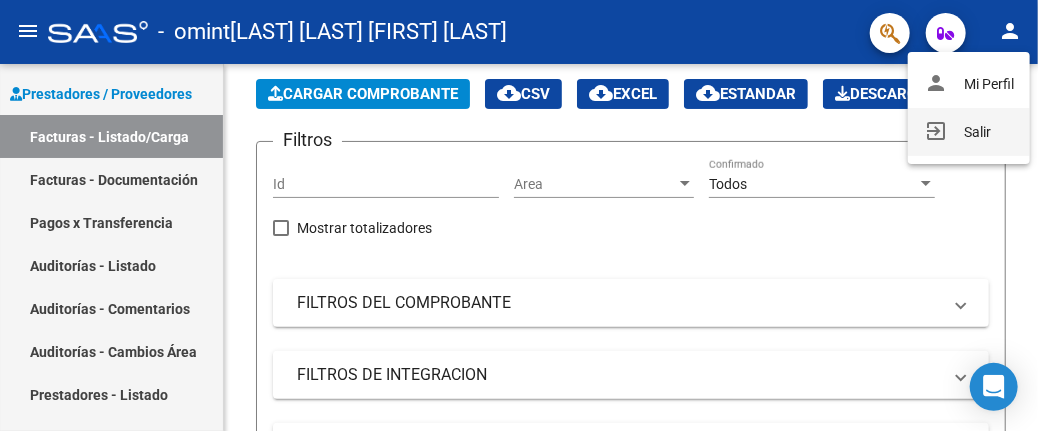 click on "exit_to_app  Salir" at bounding box center (969, 132) 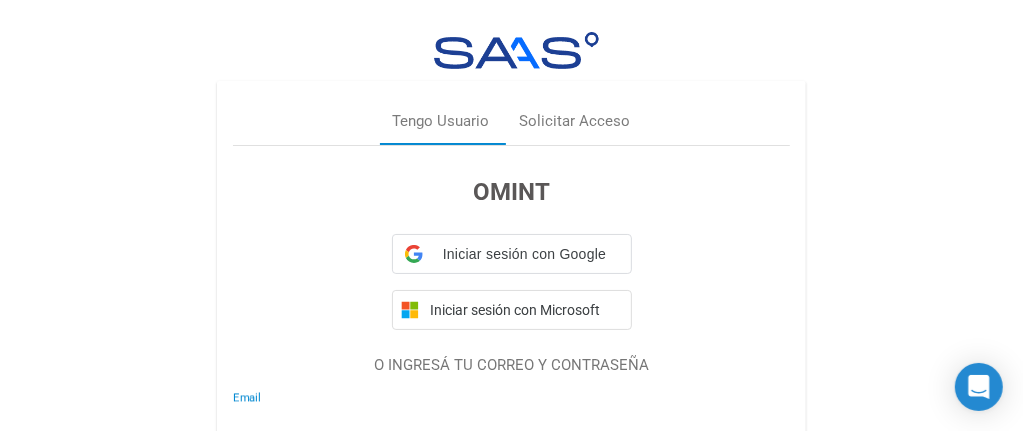 type on "[EMAIL]" 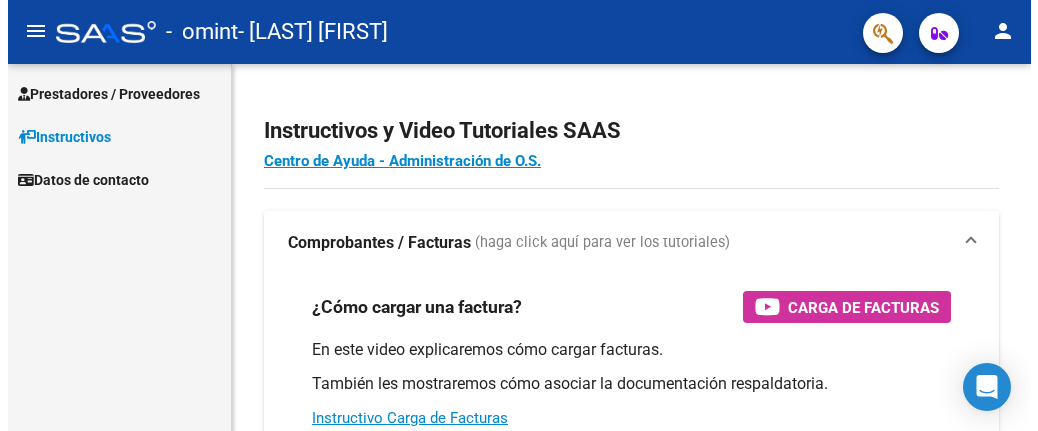 scroll, scrollTop: 0, scrollLeft: 0, axis: both 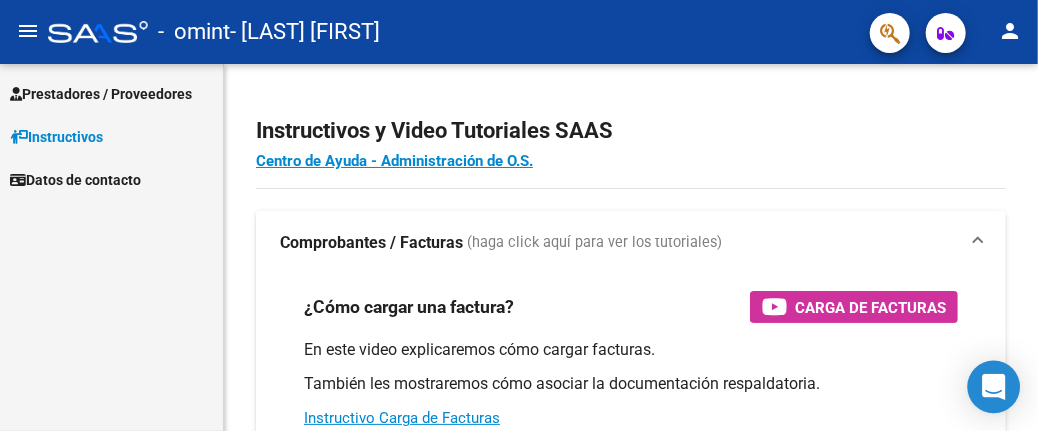 click 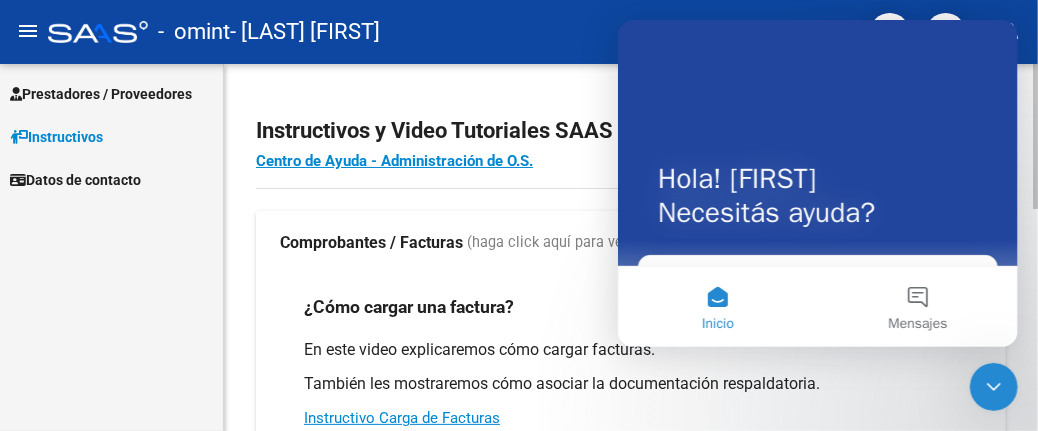 scroll, scrollTop: 0, scrollLeft: 0, axis: both 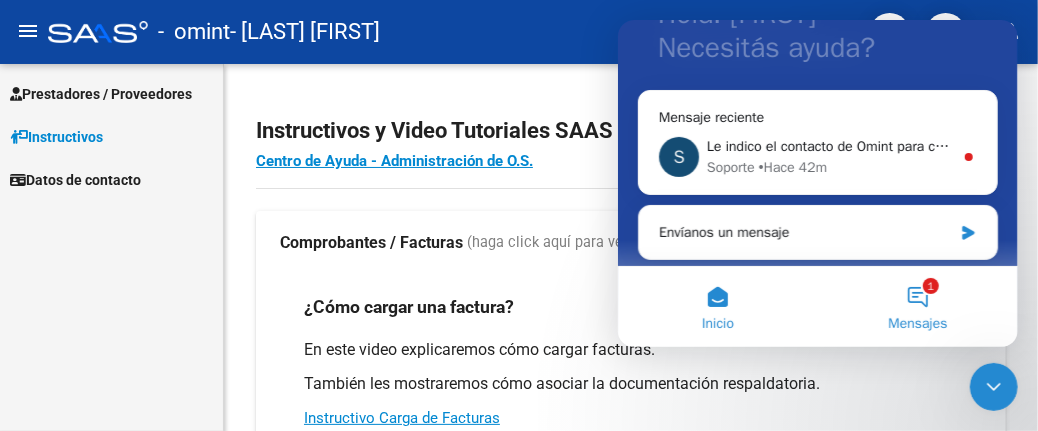 click on "1 Mensajes" at bounding box center (917, 307) 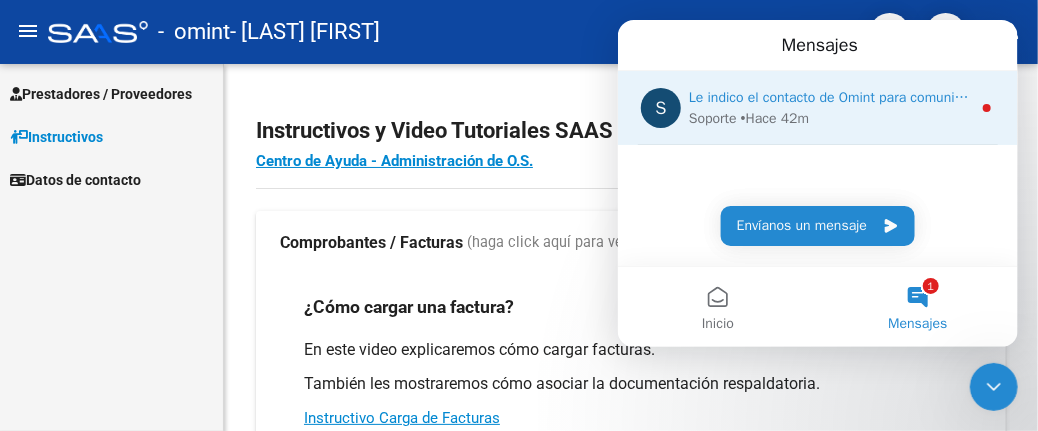 click on "Le indico el contacto de Omint para comunicarse: integracion@omint.com.ar" at bounding box center [865, 97] 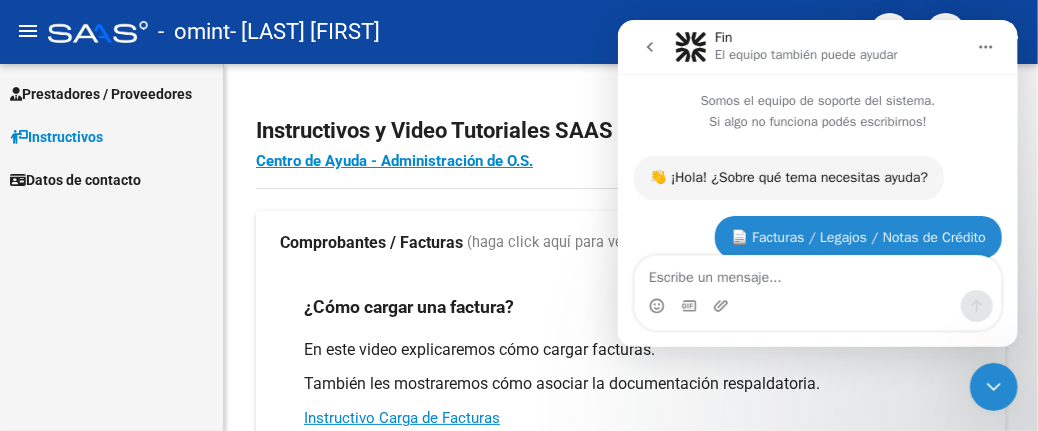 scroll, scrollTop: 3, scrollLeft: 0, axis: vertical 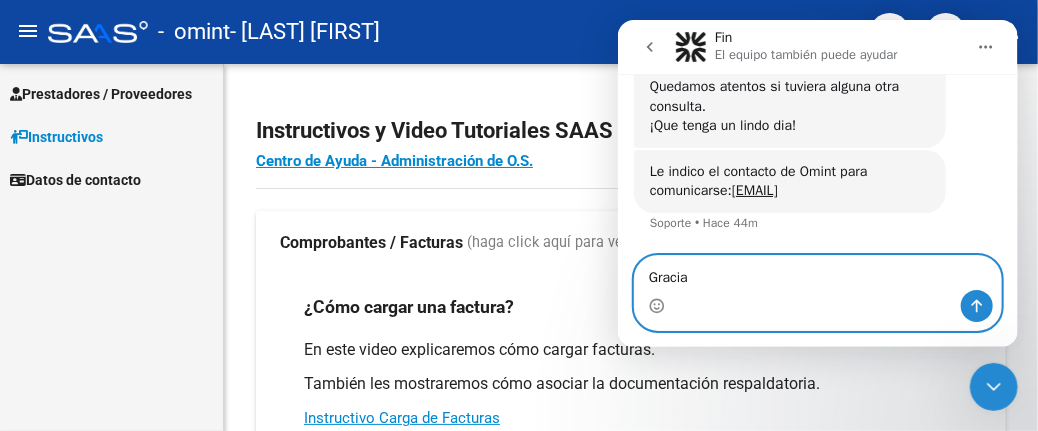 type on "Gracias" 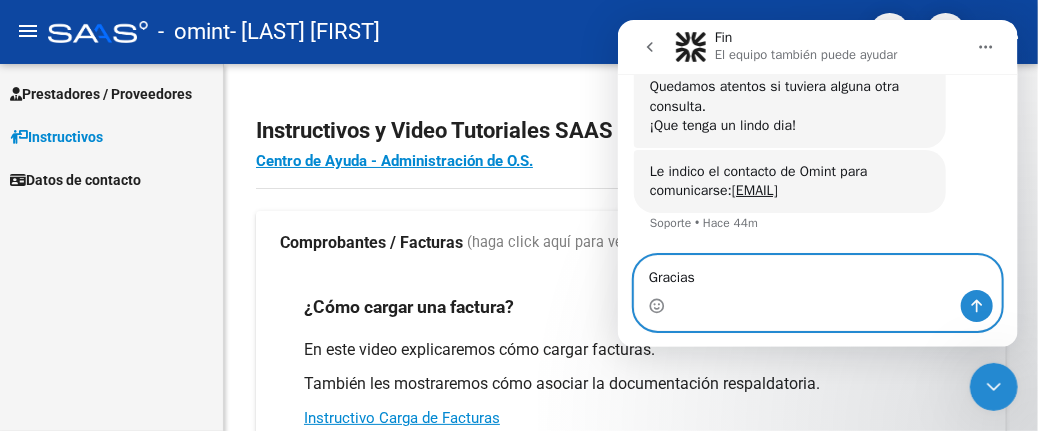 type 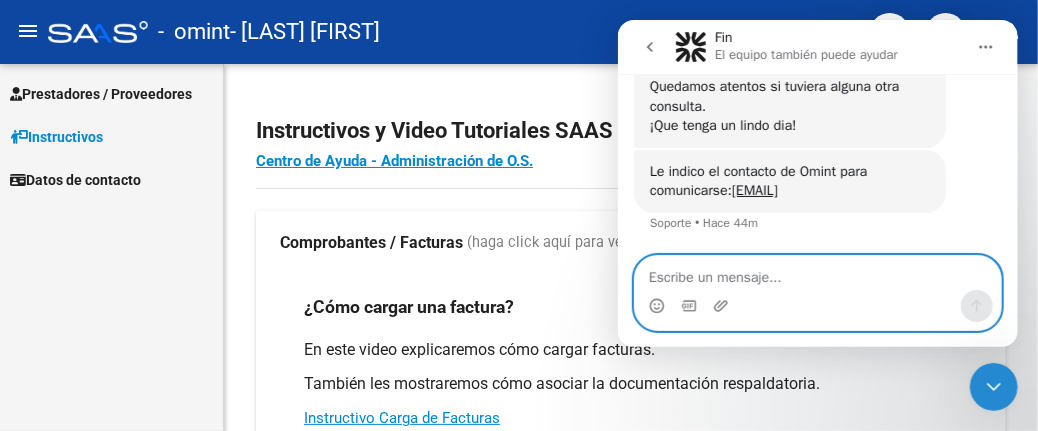 scroll, scrollTop: 1075, scrollLeft: 0, axis: vertical 